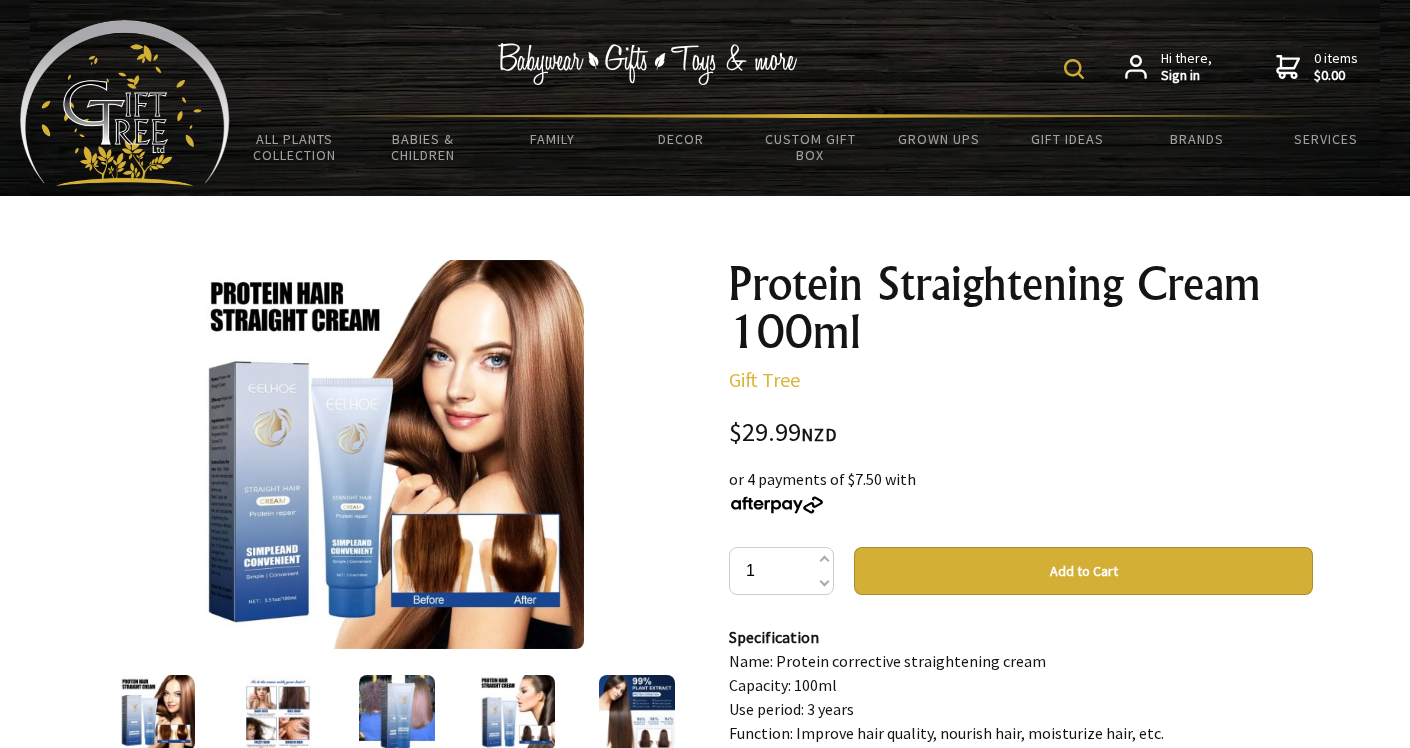 scroll, scrollTop: 0, scrollLeft: 0, axis: both 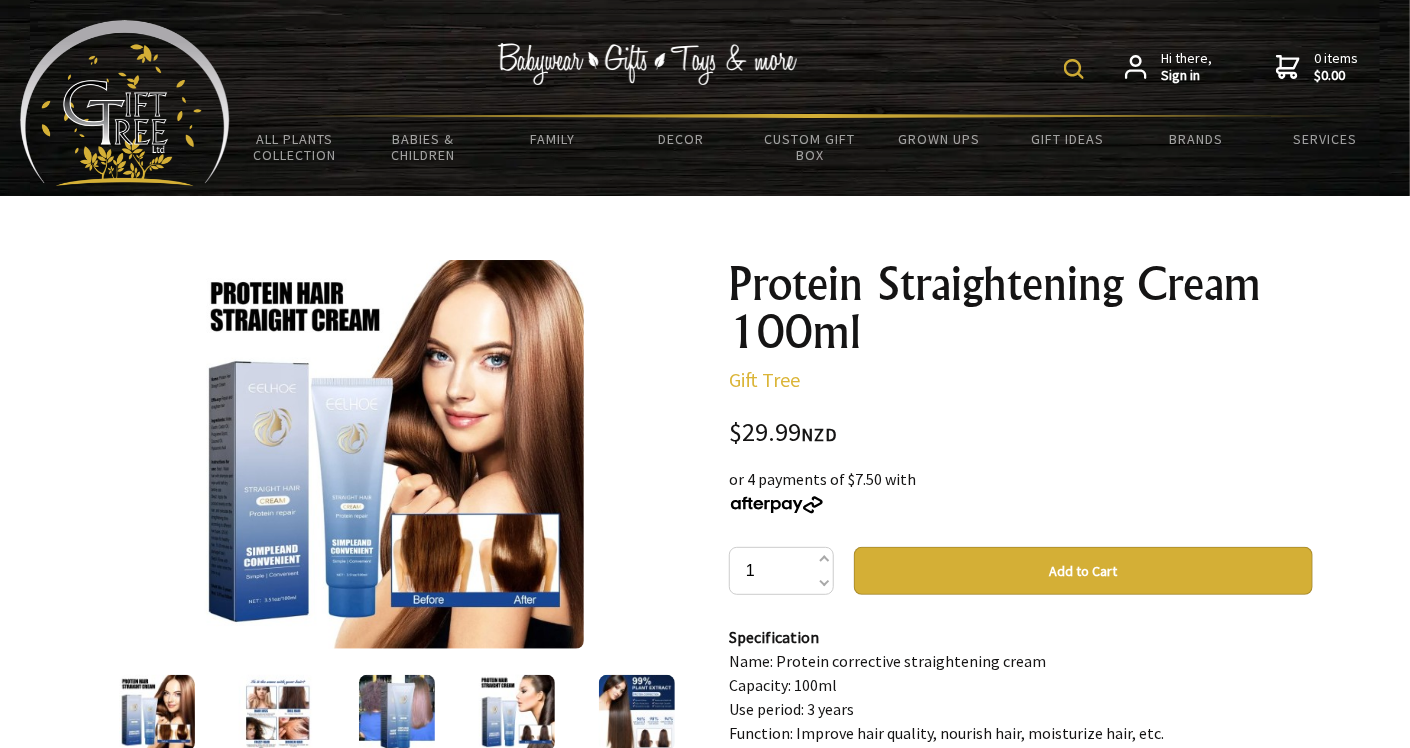 click on "Add to Cart" at bounding box center [1083, 571] 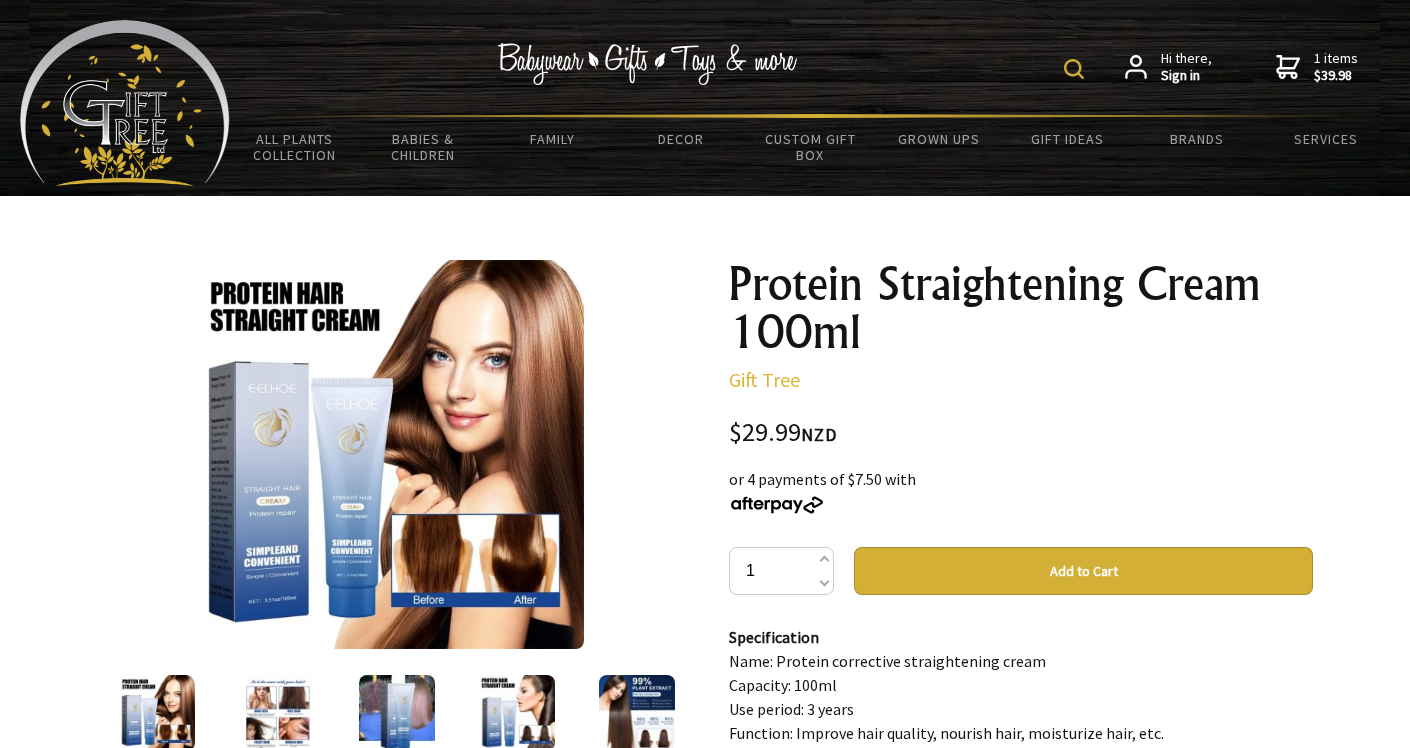 scroll, scrollTop: 0, scrollLeft: 0, axis: both 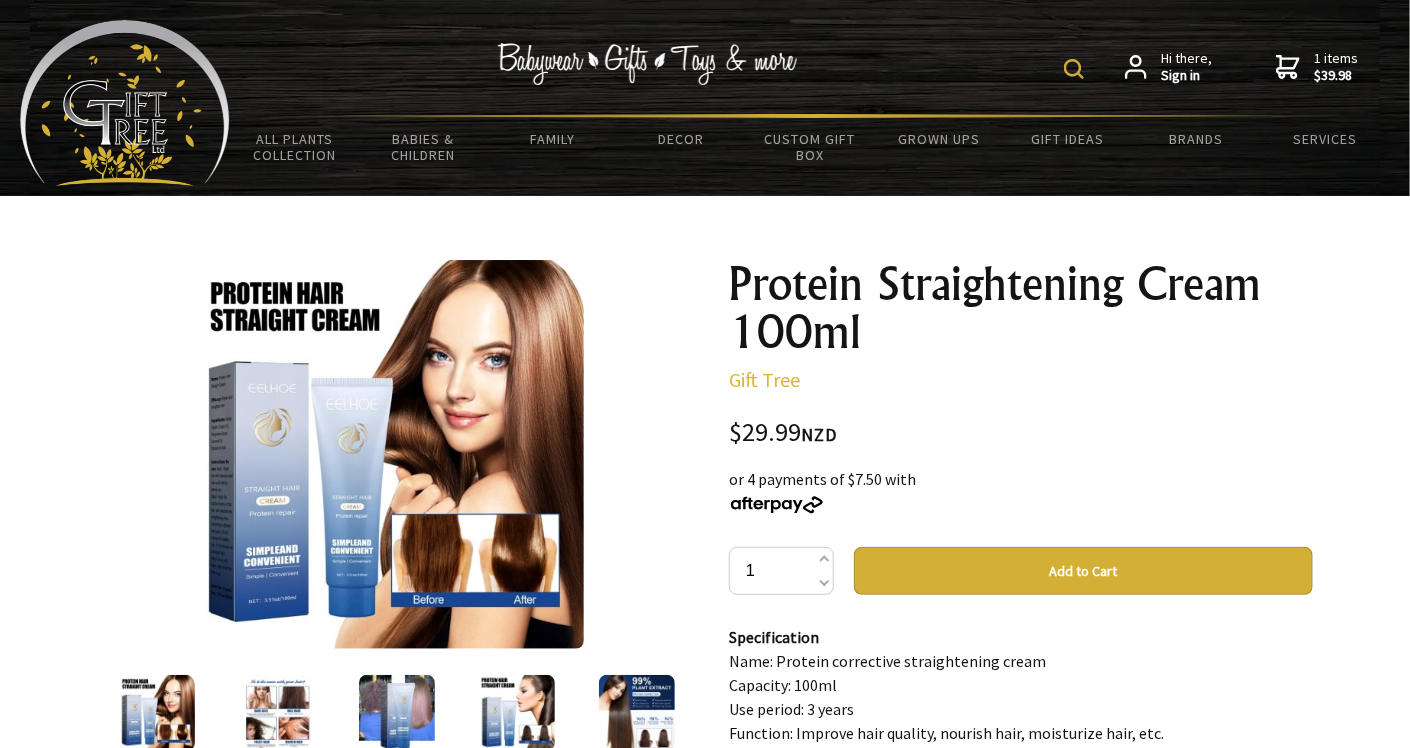 click on "Hi there,  Sign in
1 items  $39.98" at bounding box center [810, 67] 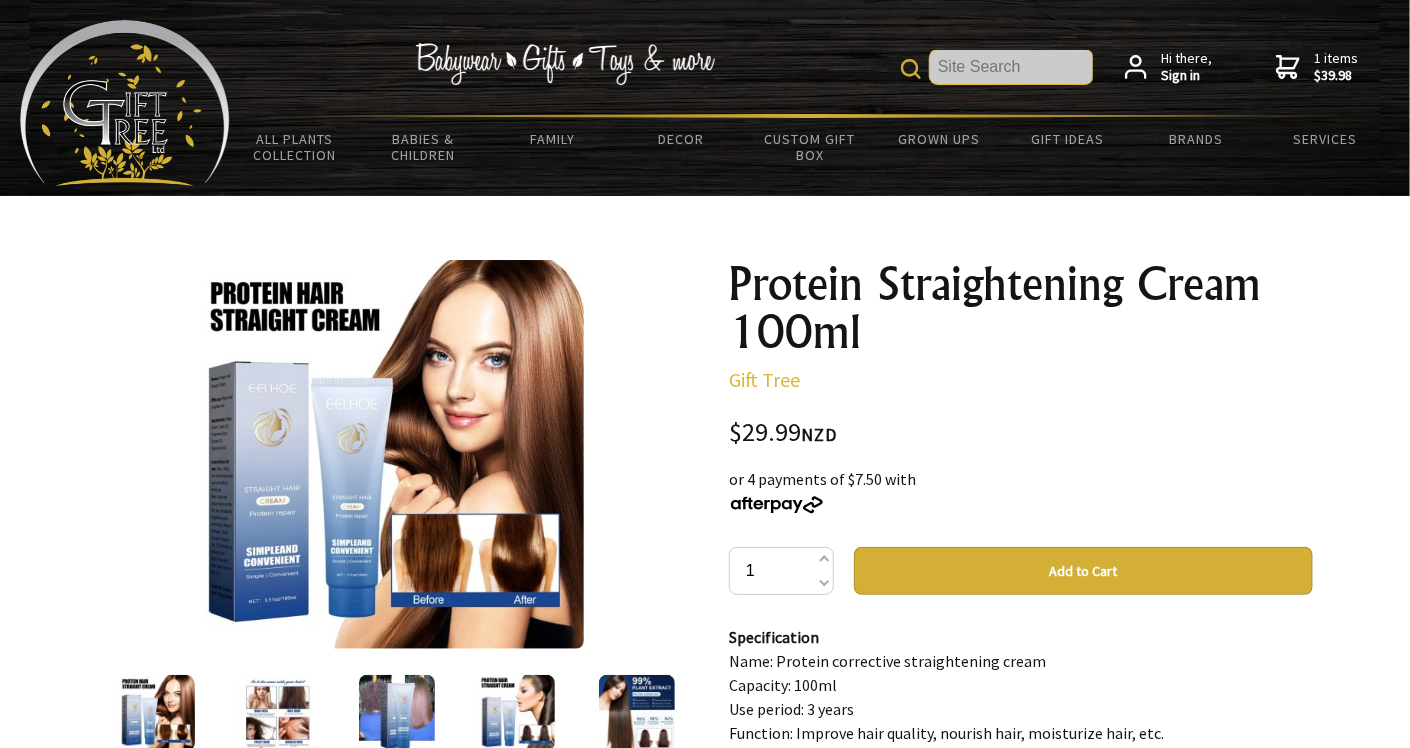 scroll, scrollTop: 0, scrollLeft: 0, axis: both 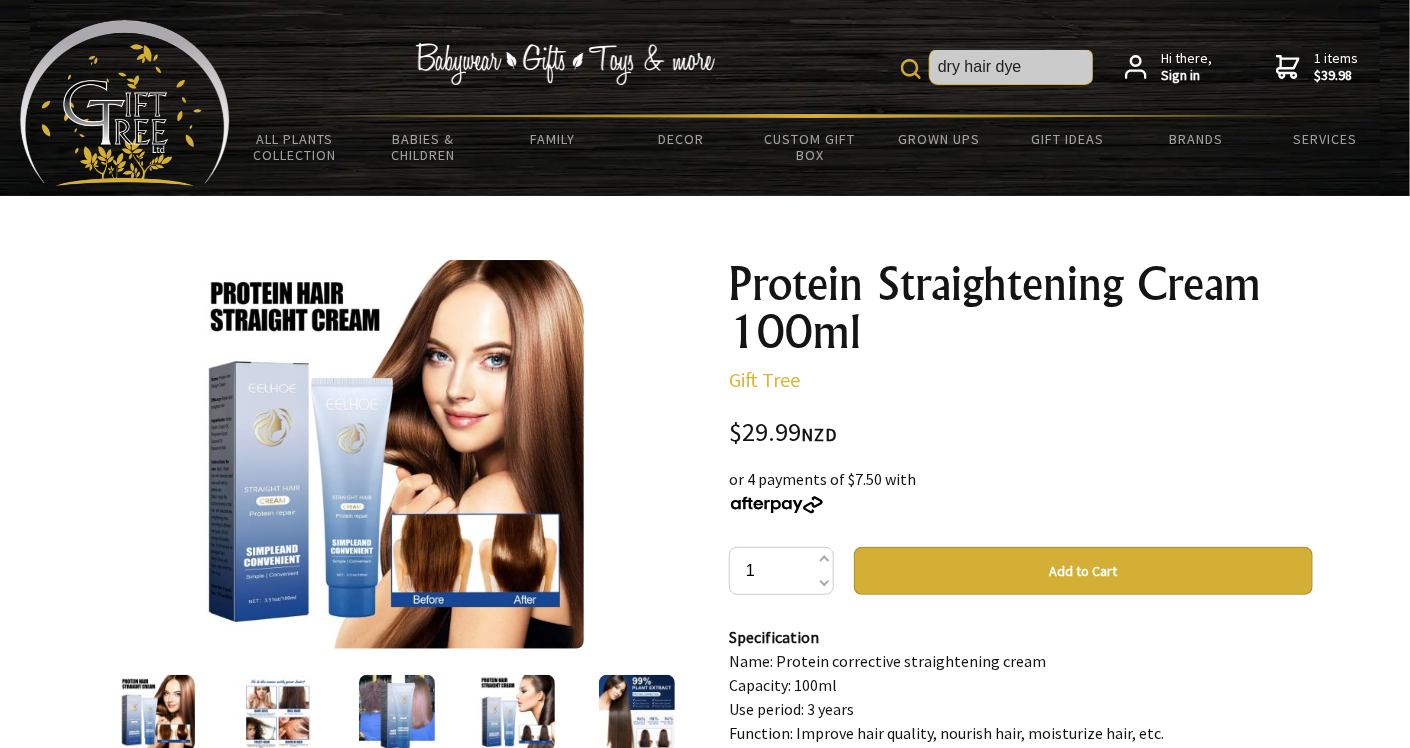 type on "dry hair dye" 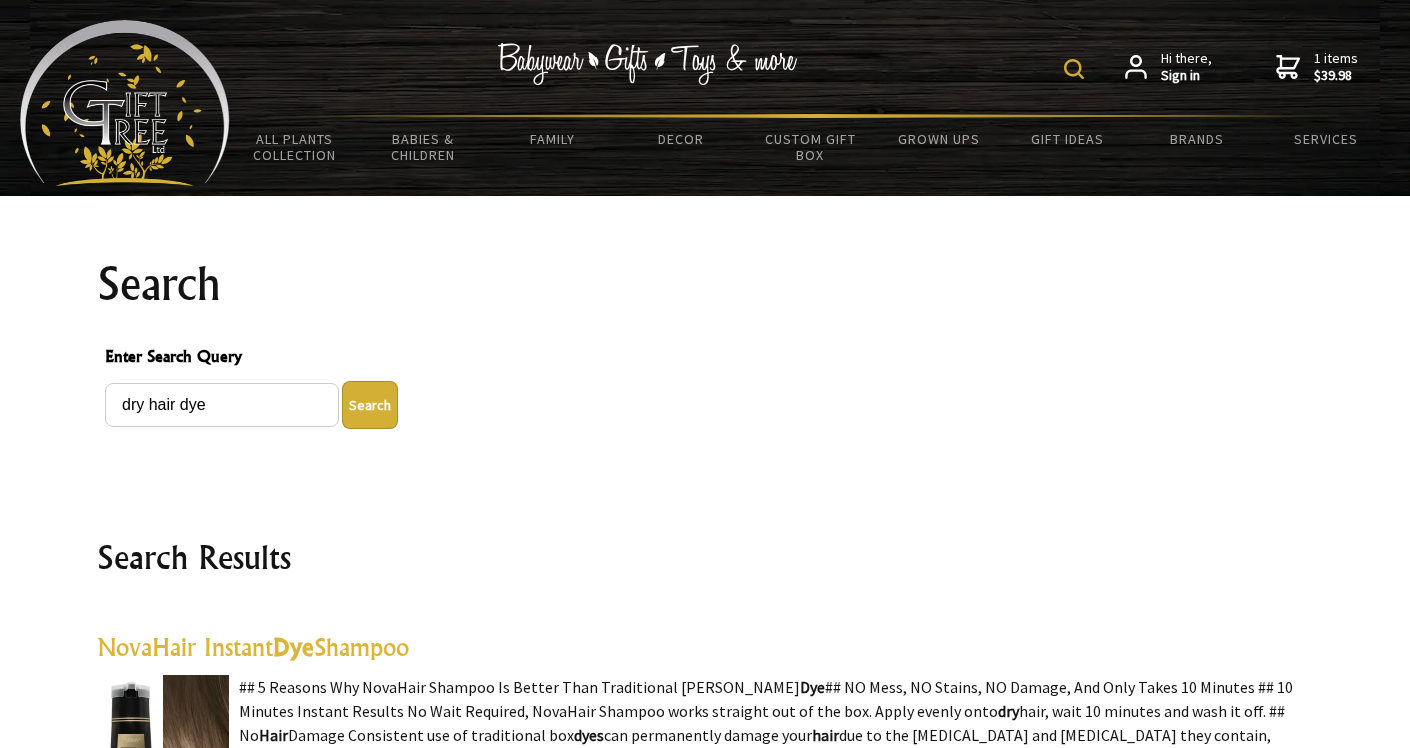 scroll, scrollTop: 0, scrollLeft: 0, axis: both 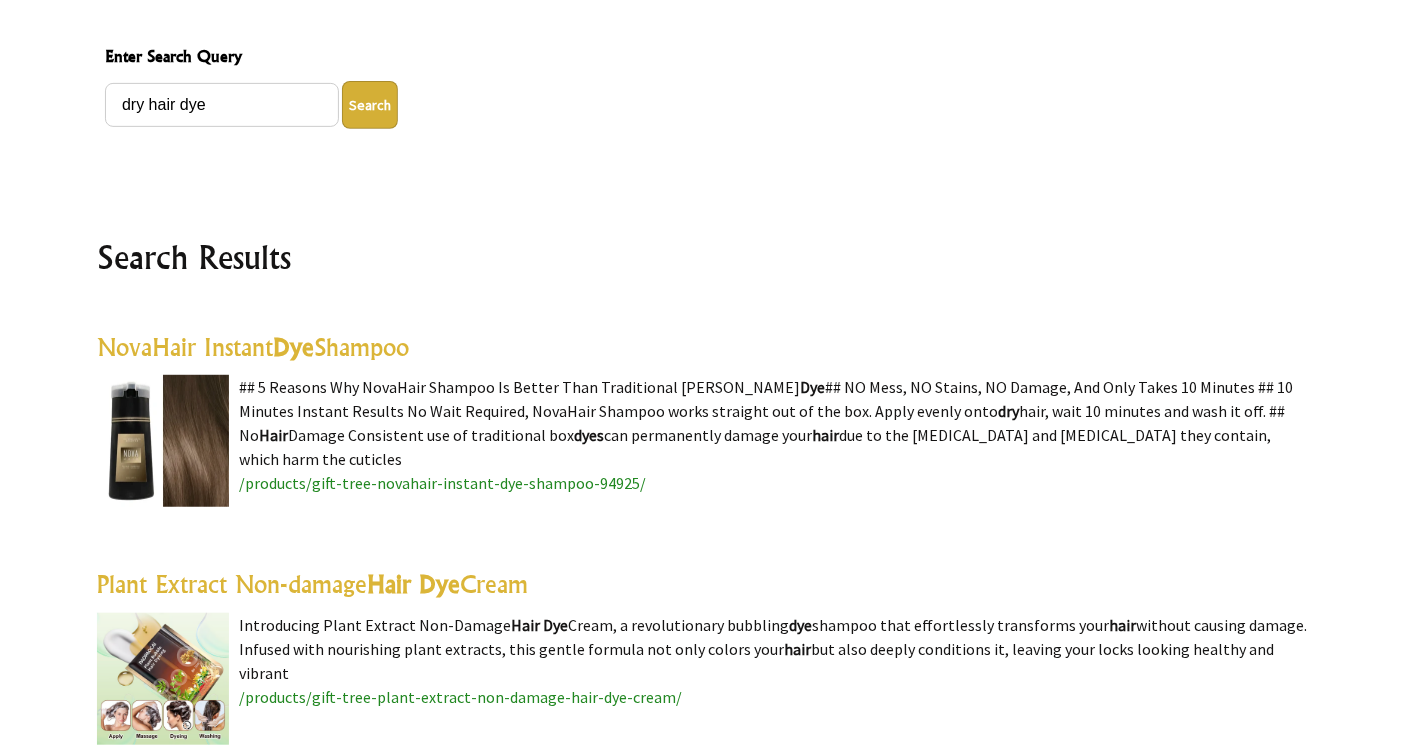 click on "Dye" at bounding box center [293, 347] 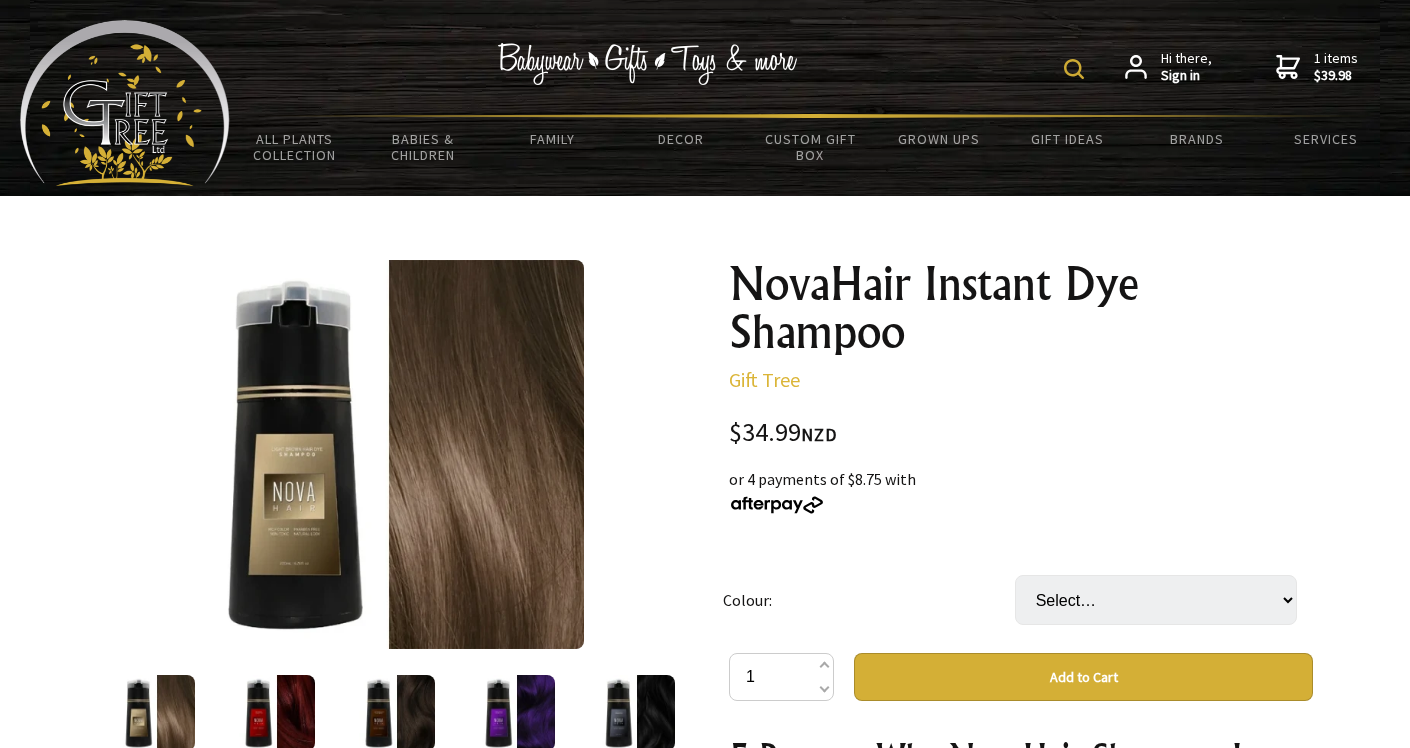 scroll, scrollTop: 0, scrollLeft: 0, axis: both 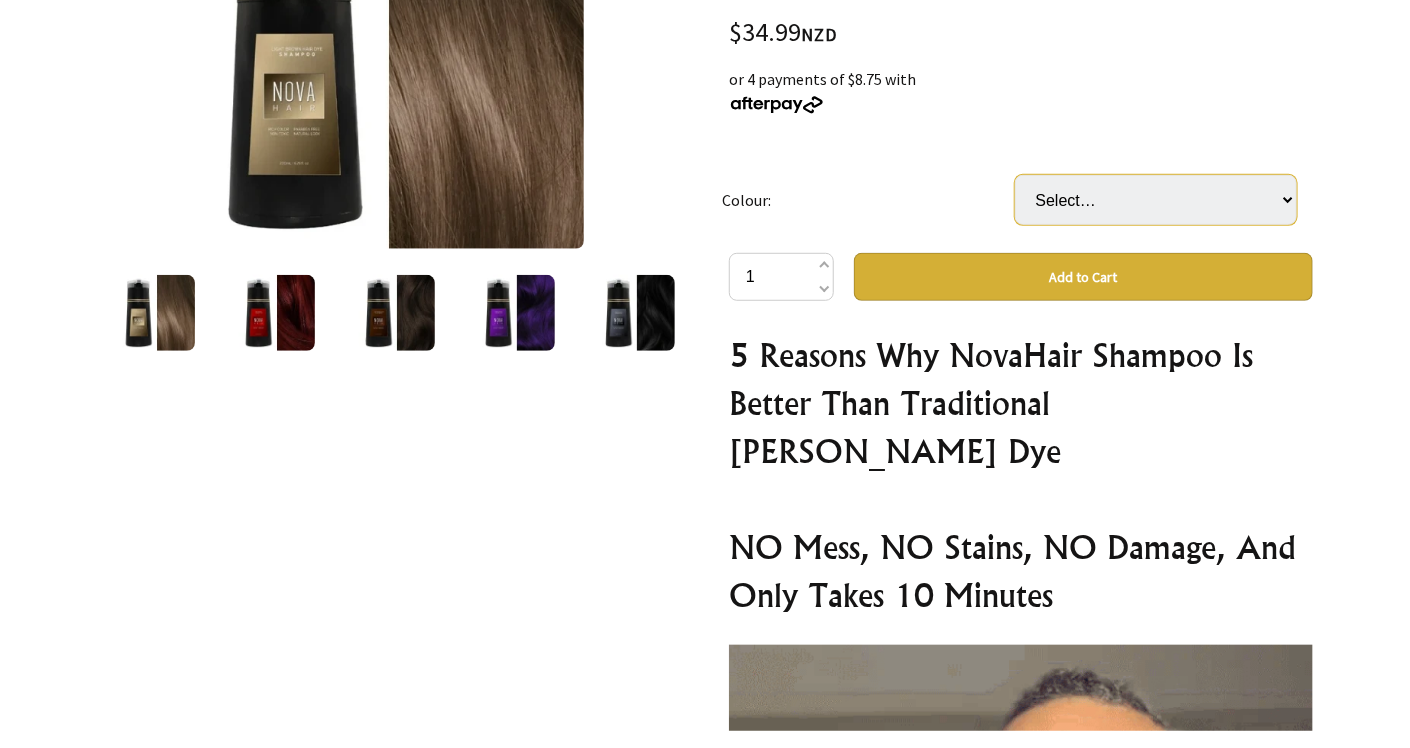 click on "Select…
Black
Red
Brown
Dark Brown
Purple" at bounding box center (1156, 200) 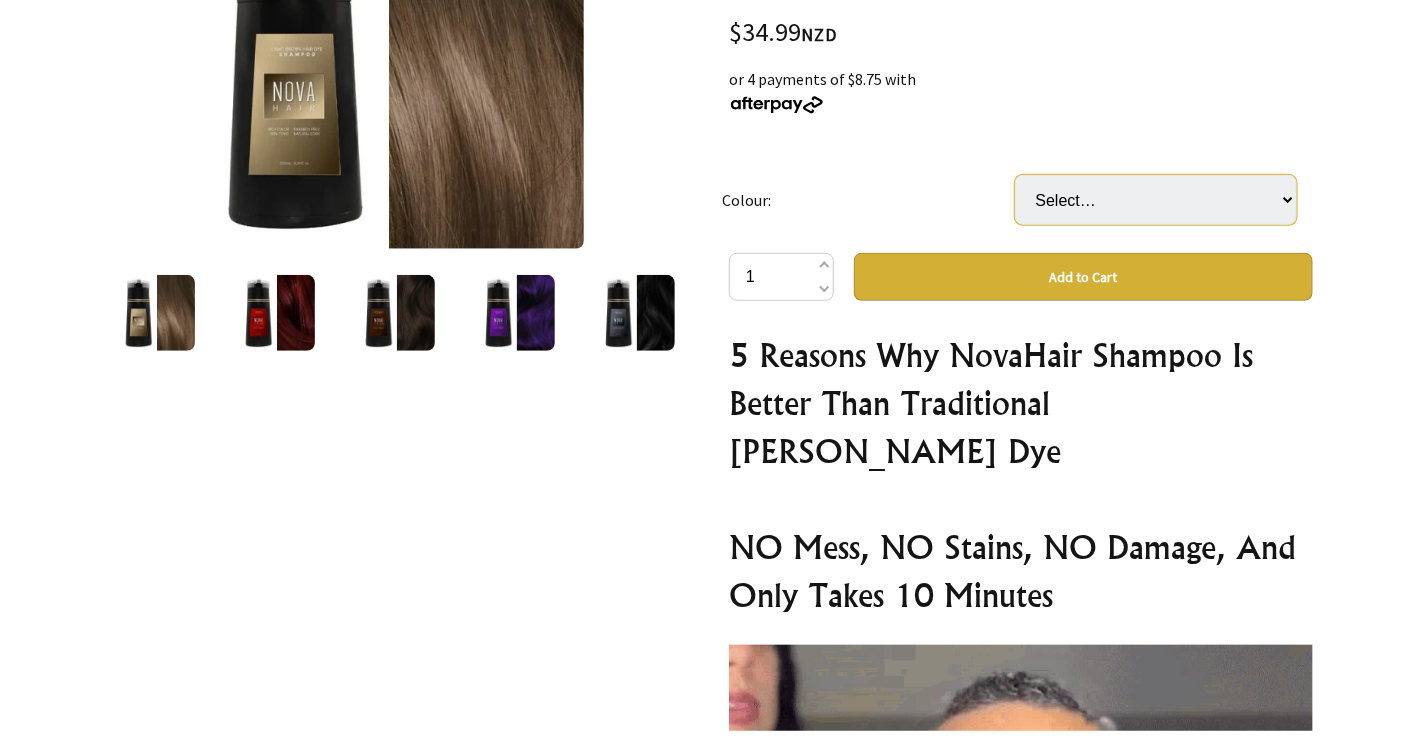 select on "Brown" 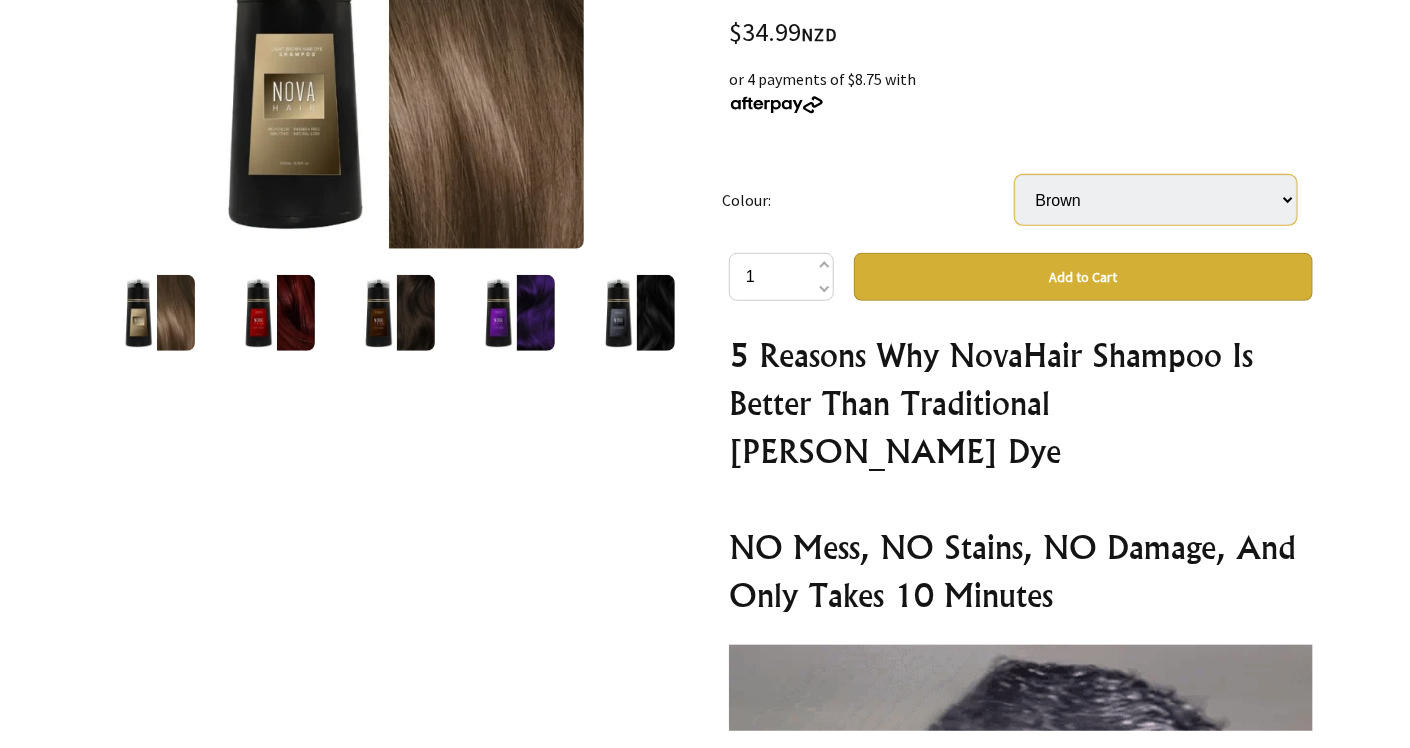 click on "Select…
Black
Red
Brown
Dark Brown
Purple" at bounding box center (1156, 200) 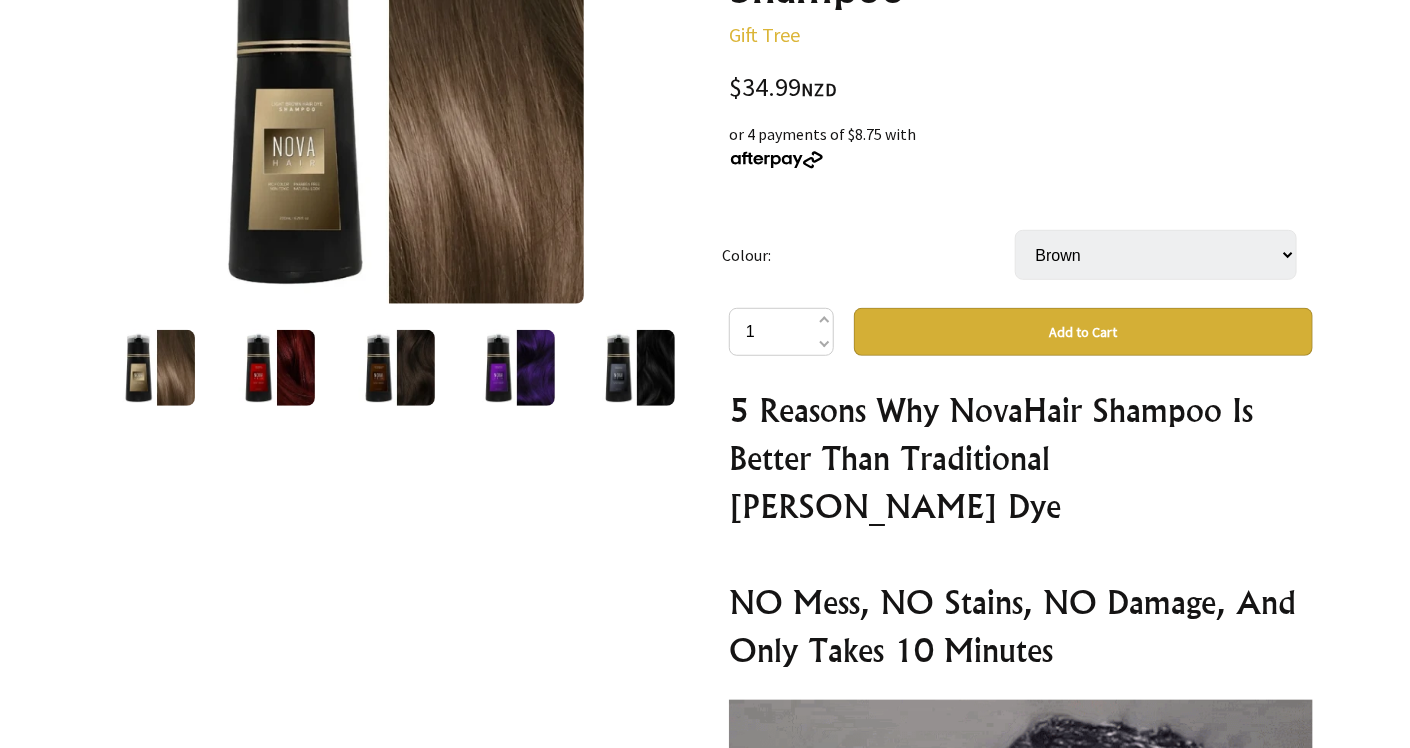 scroll, scrollTop: 300, scrollLeft: 0, axis: vertical 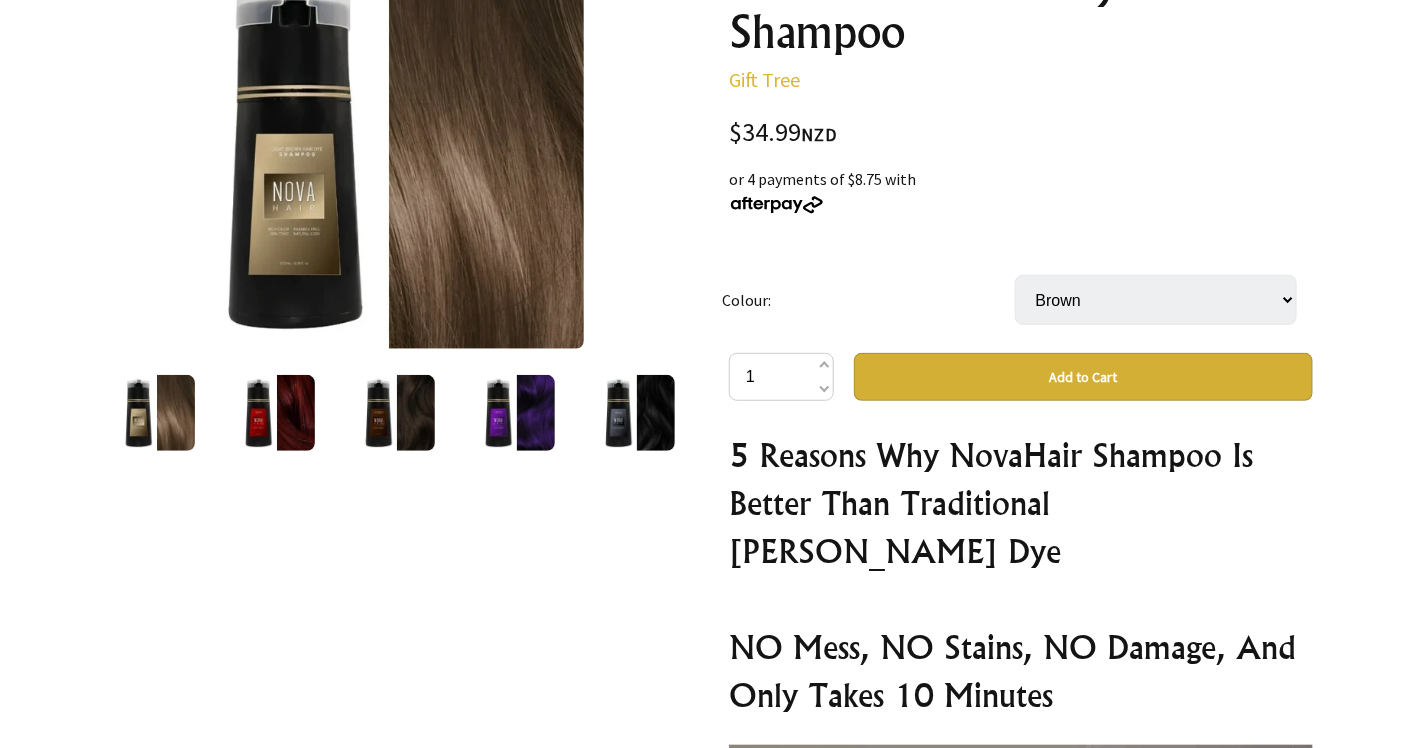 click at bounding box center (277, 413) 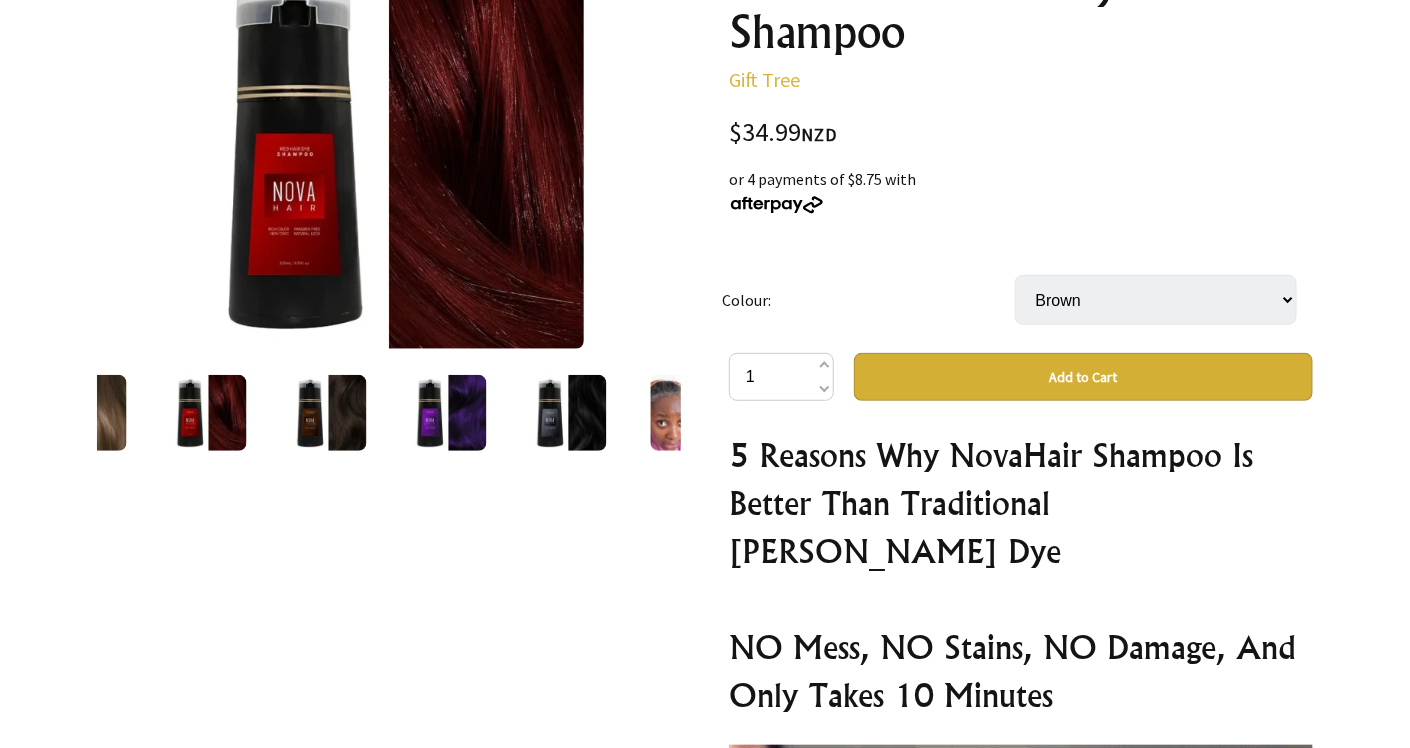 click at bounding box center (89, 413) 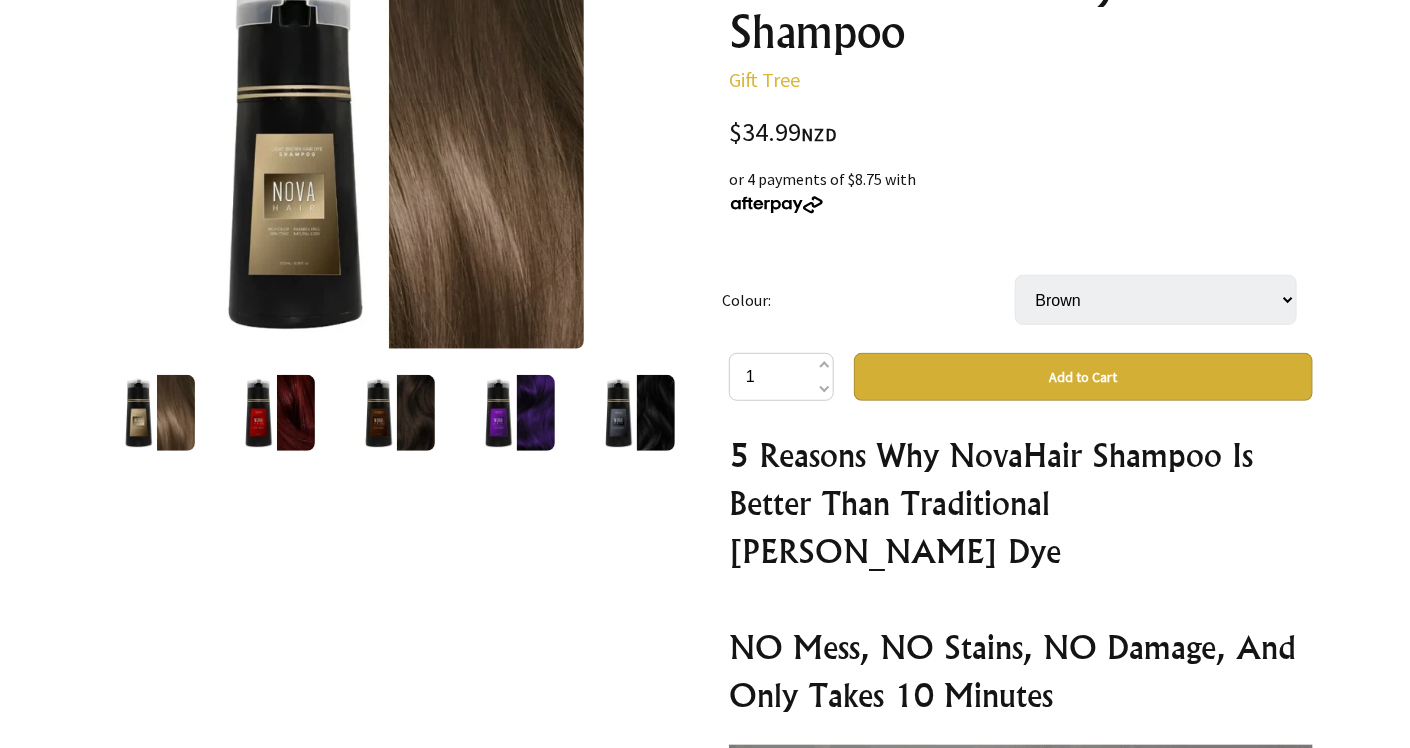 click at bounding box center [397, 413] 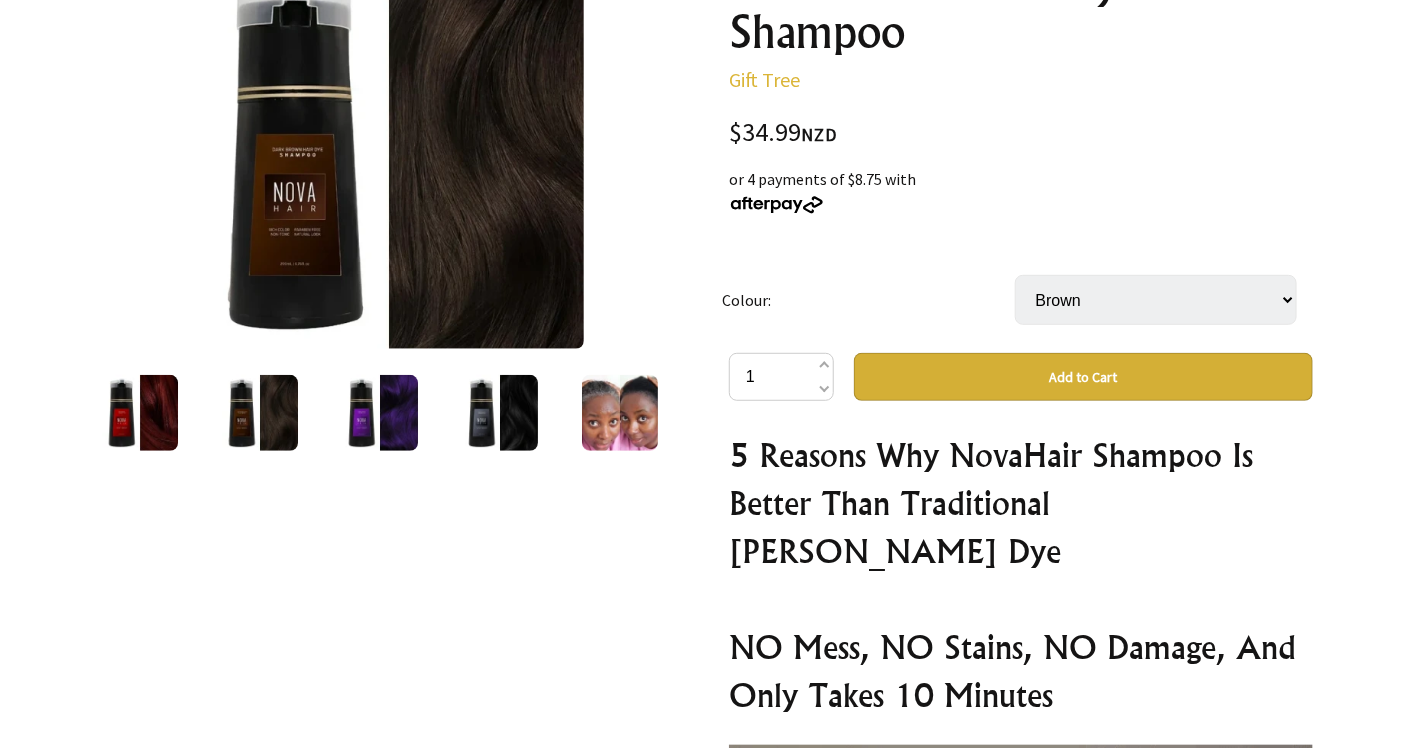 click at bounding box center [500, 413] 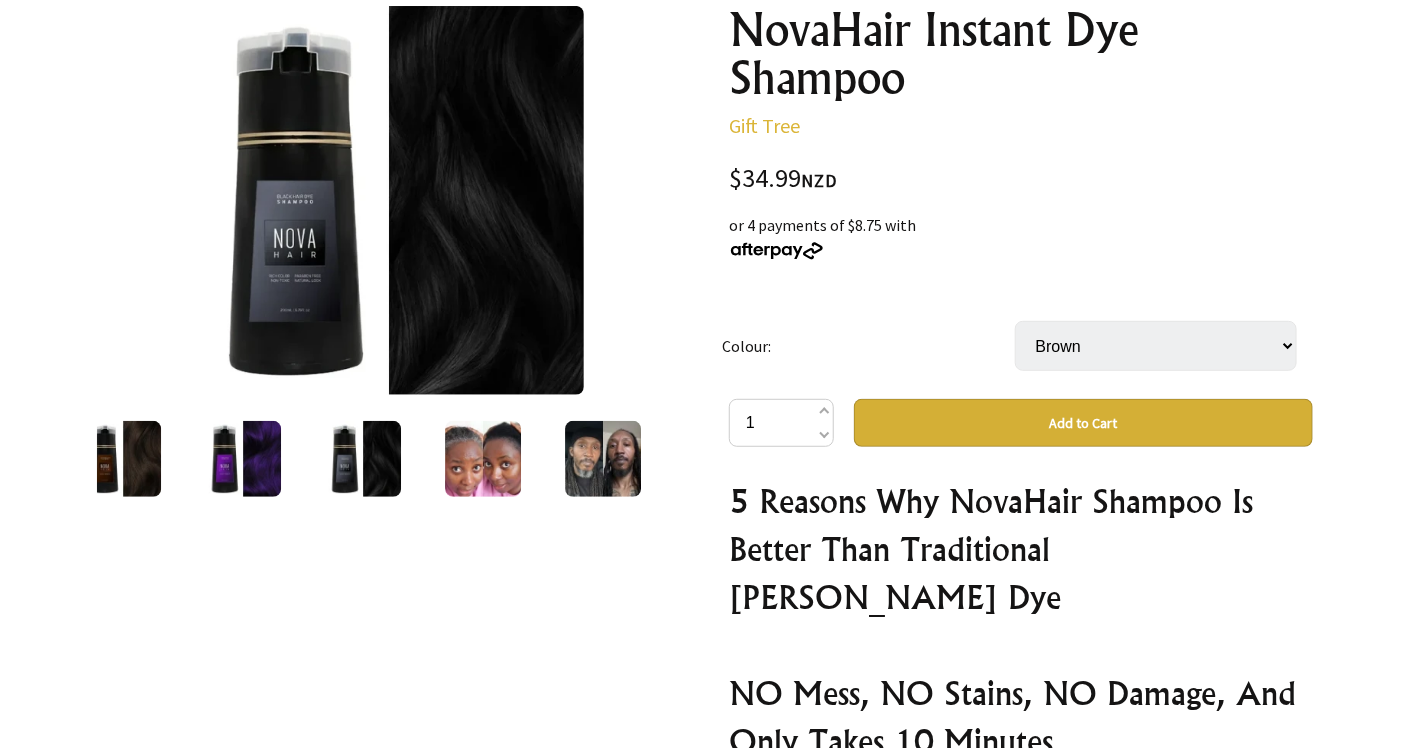 scroll, scrollTop: 300, scrollLeft: 0, axis: vertical 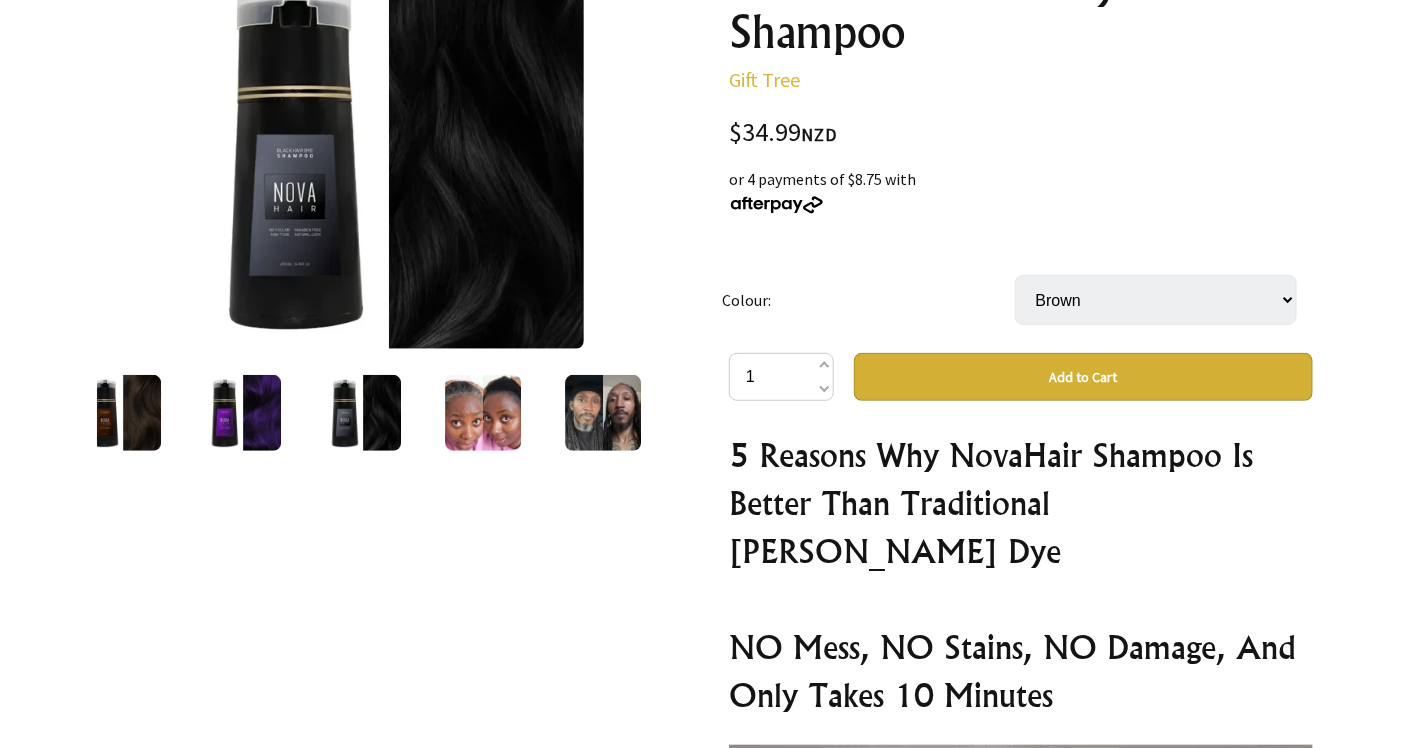 click at bounding box center (123, 413) 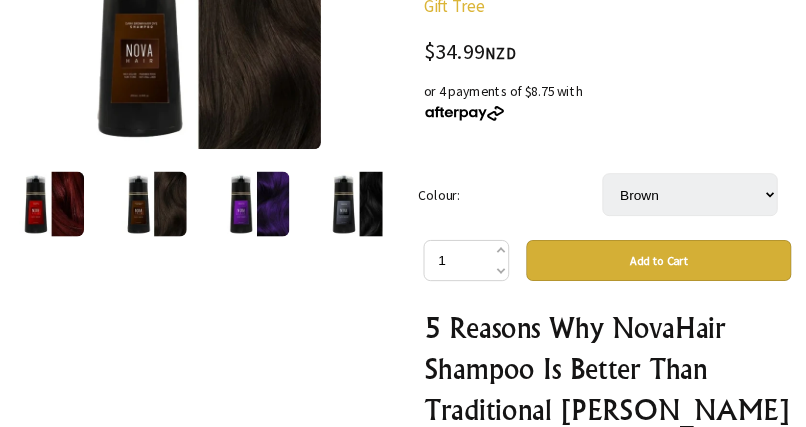 scroll, scrollTop: 509, scrollLeft: 0, axis: vertical 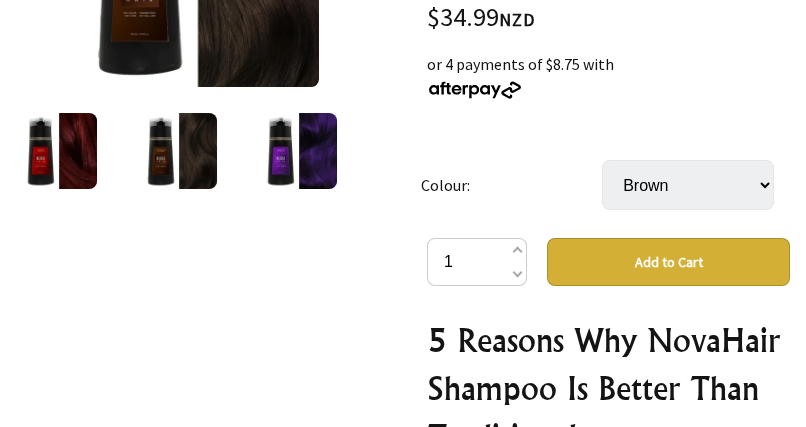 click at bounding box center (198, -34) 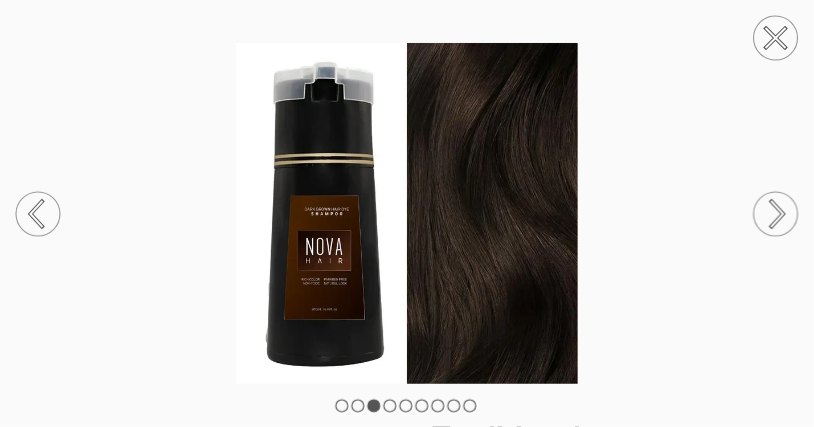 click at bounding box center (407, 214) 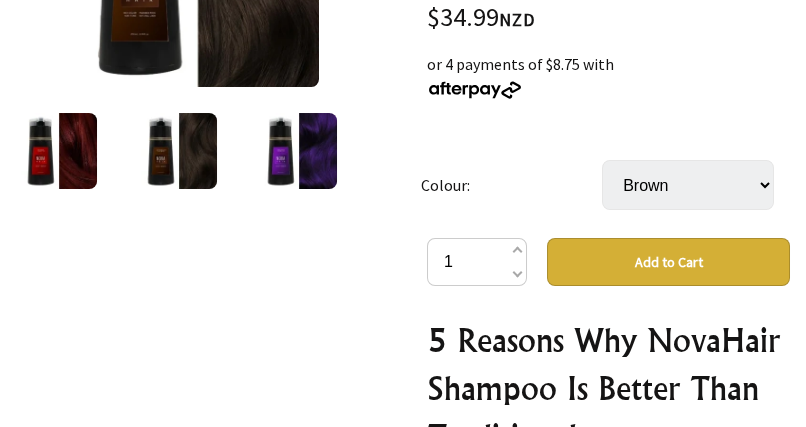 click at bounding box center (59, 151) 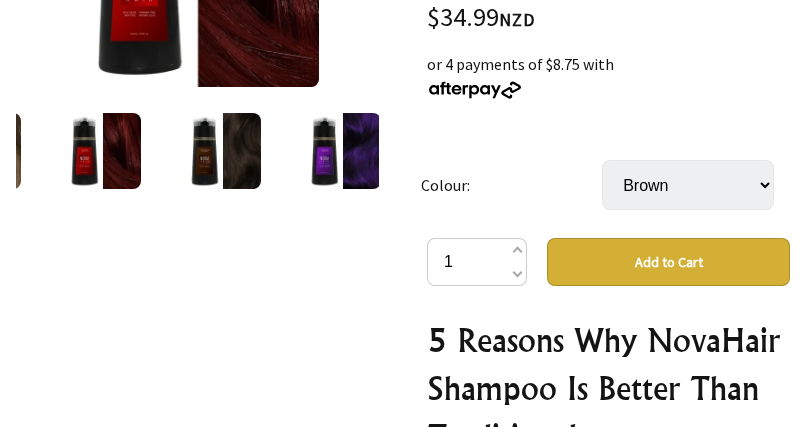 click at bounding box center [-17, 151] 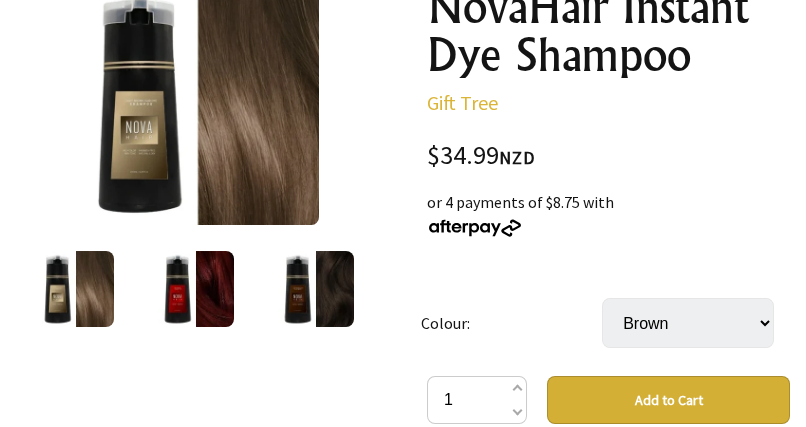 scroll, scrollTop: 394, scrollLeft: 0, axis: vertical 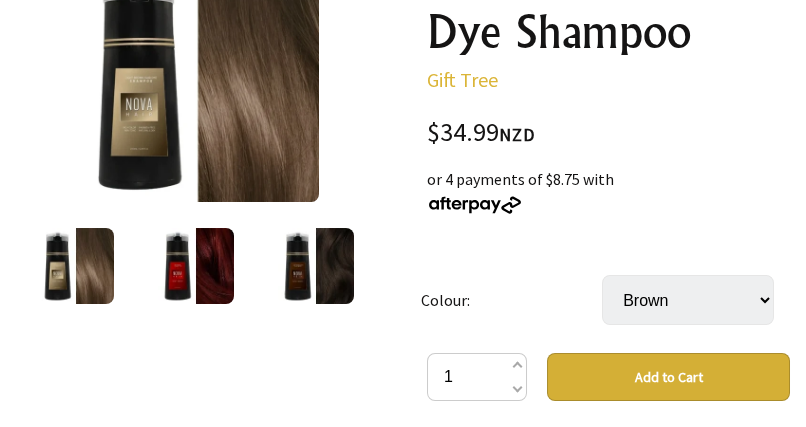 click on "Add to Cart" at bounding box center [668, 377] 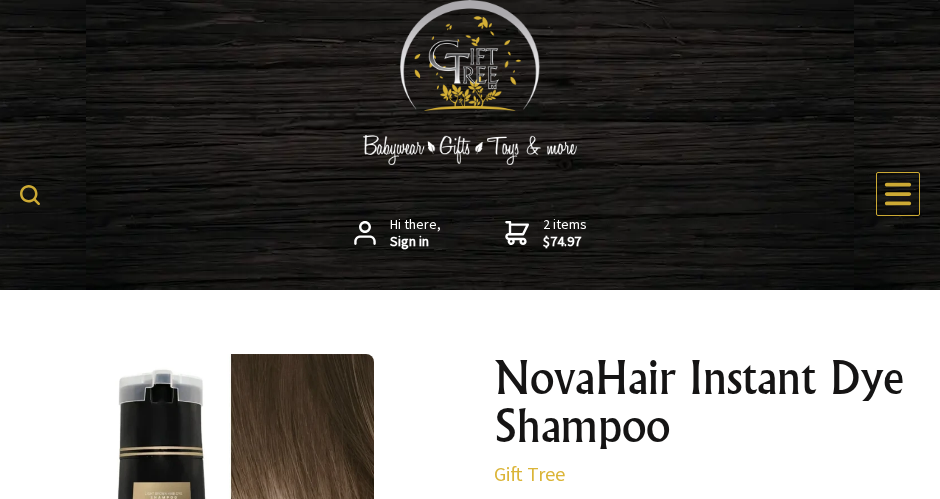 scroll, scrollTop: 0, scrollLeft: 0, axis: both 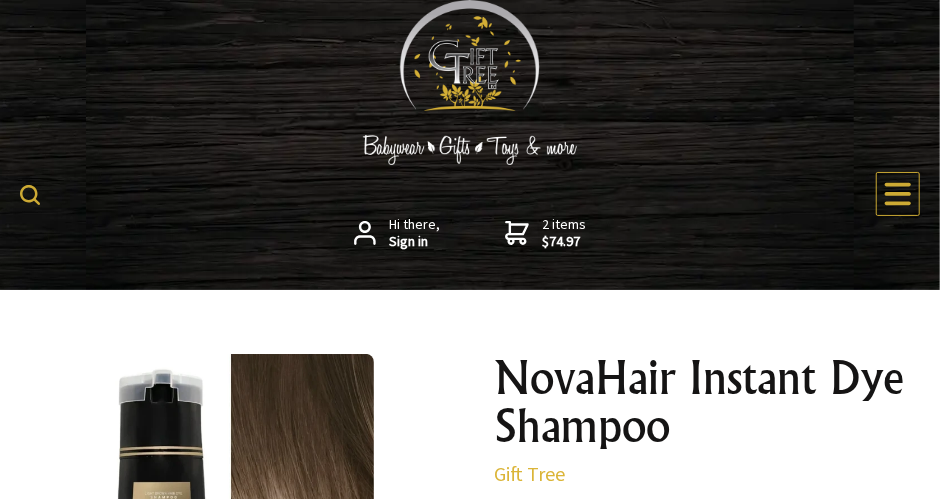 click on "$74.97" at bounding box center [565, 242] 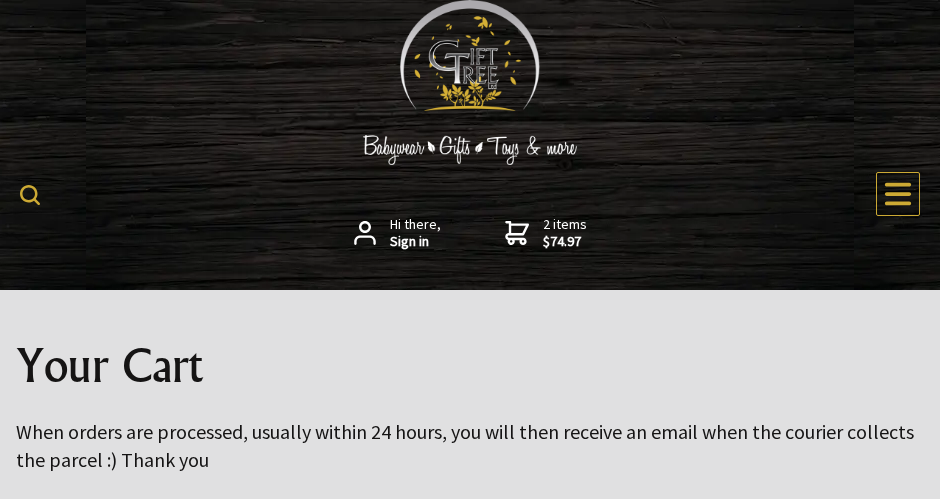 scroll, scrollTop: 0, scrollLeft: 0, axis: both 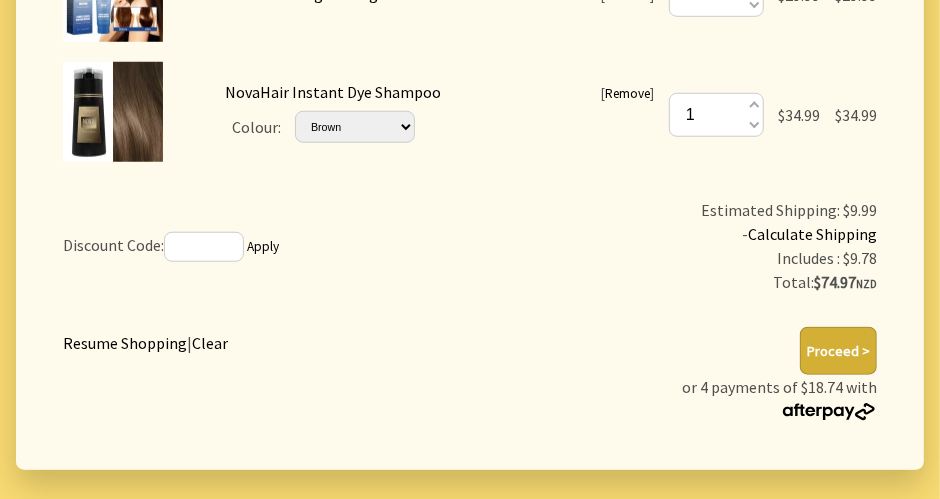 click on "Proceed >" at bounding box center [838, 351] 